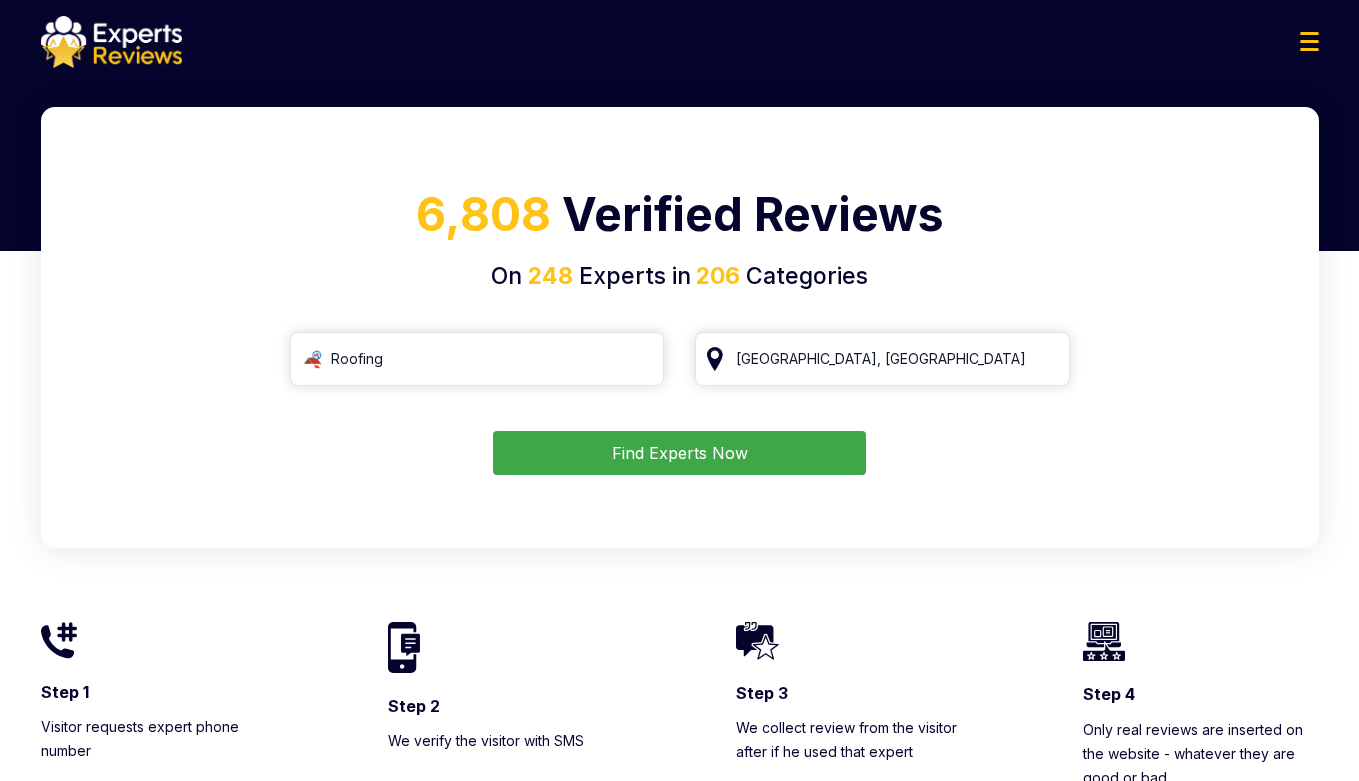 scroll, scrollTop: 0, scrollLeft: 0, axis: both 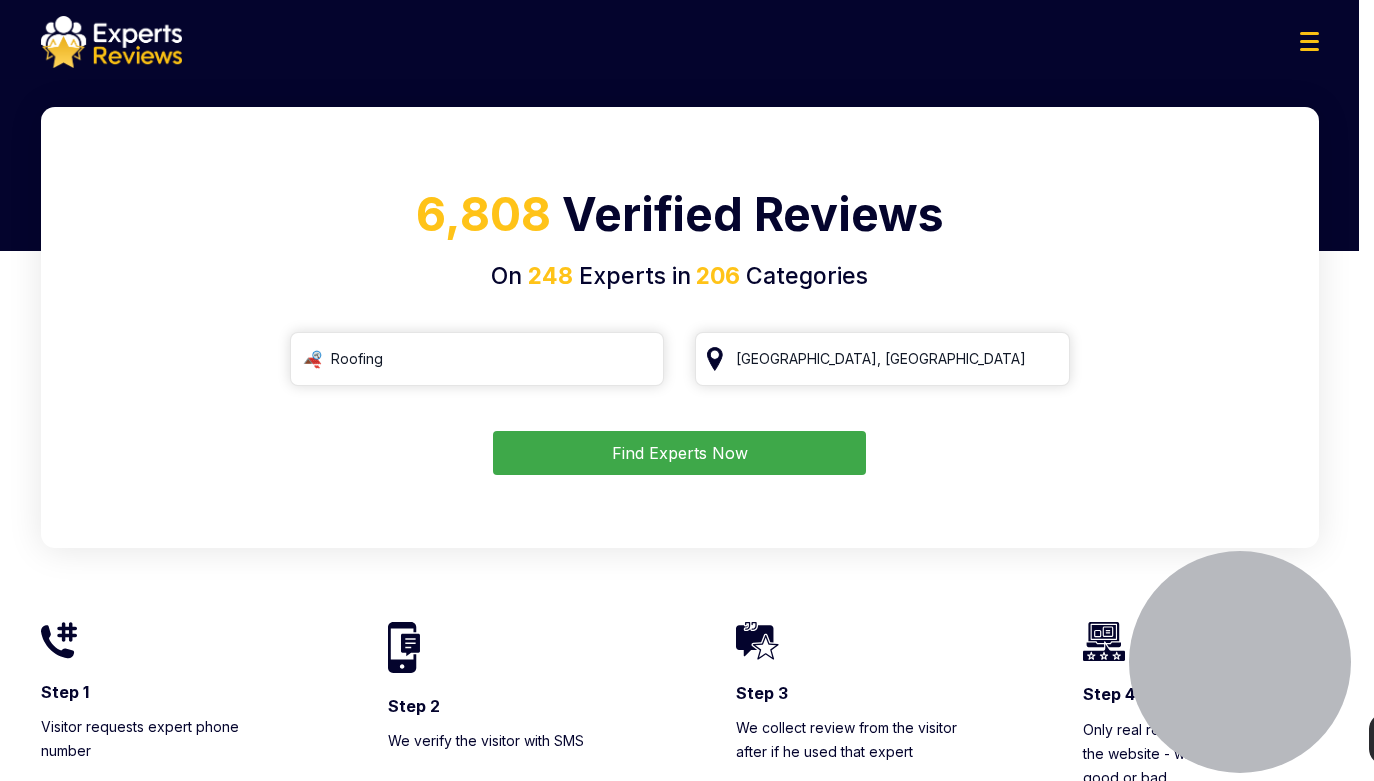 click at bounding box center (165, 810) 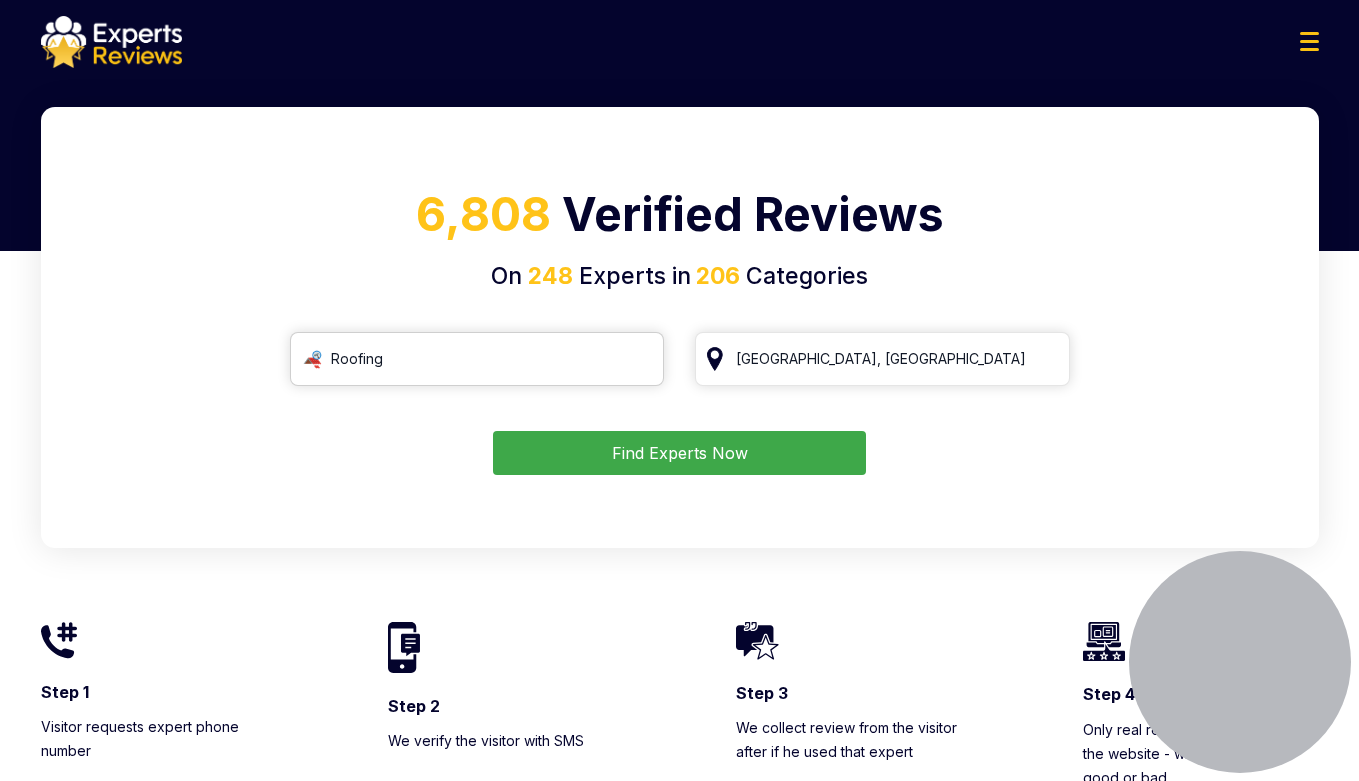 click on "Roofing" at bounding box center (477, 359) 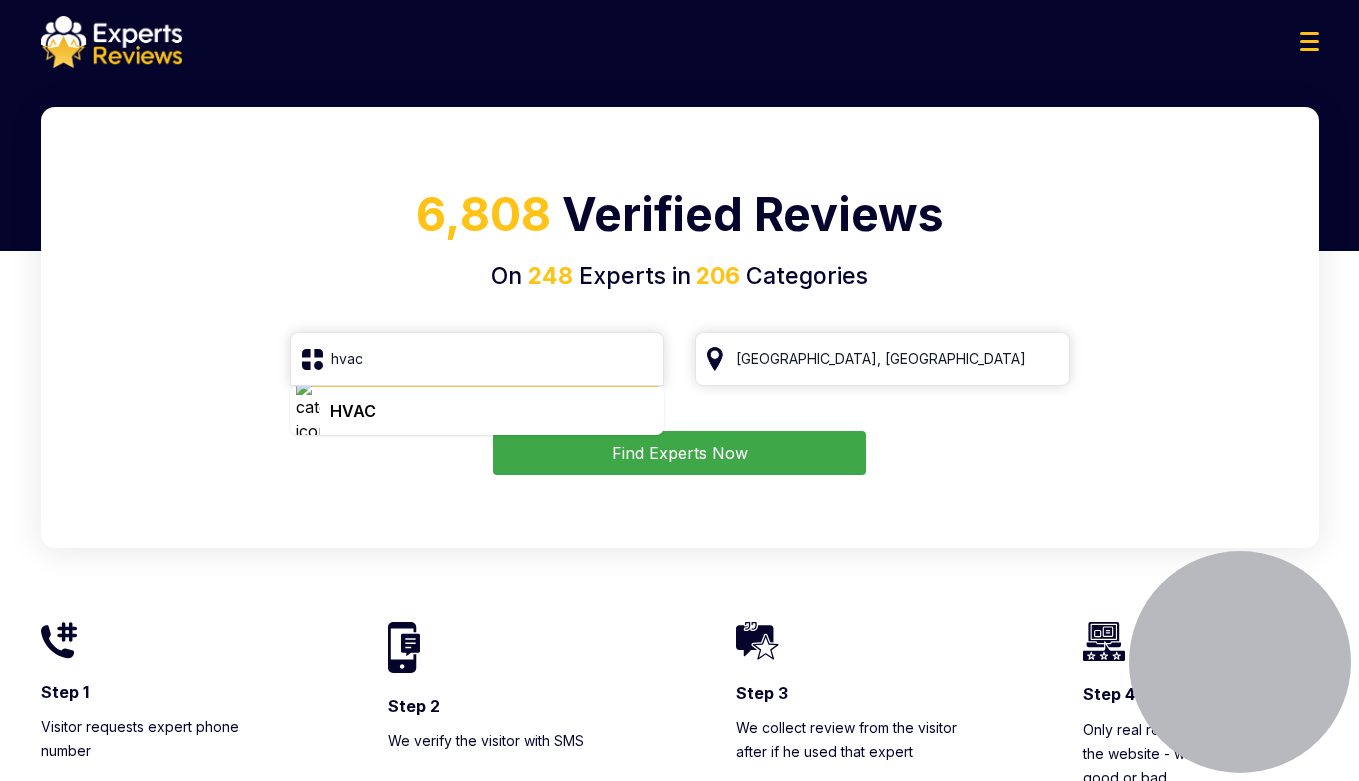click on "HVAC" at bounding box center (353, 411) 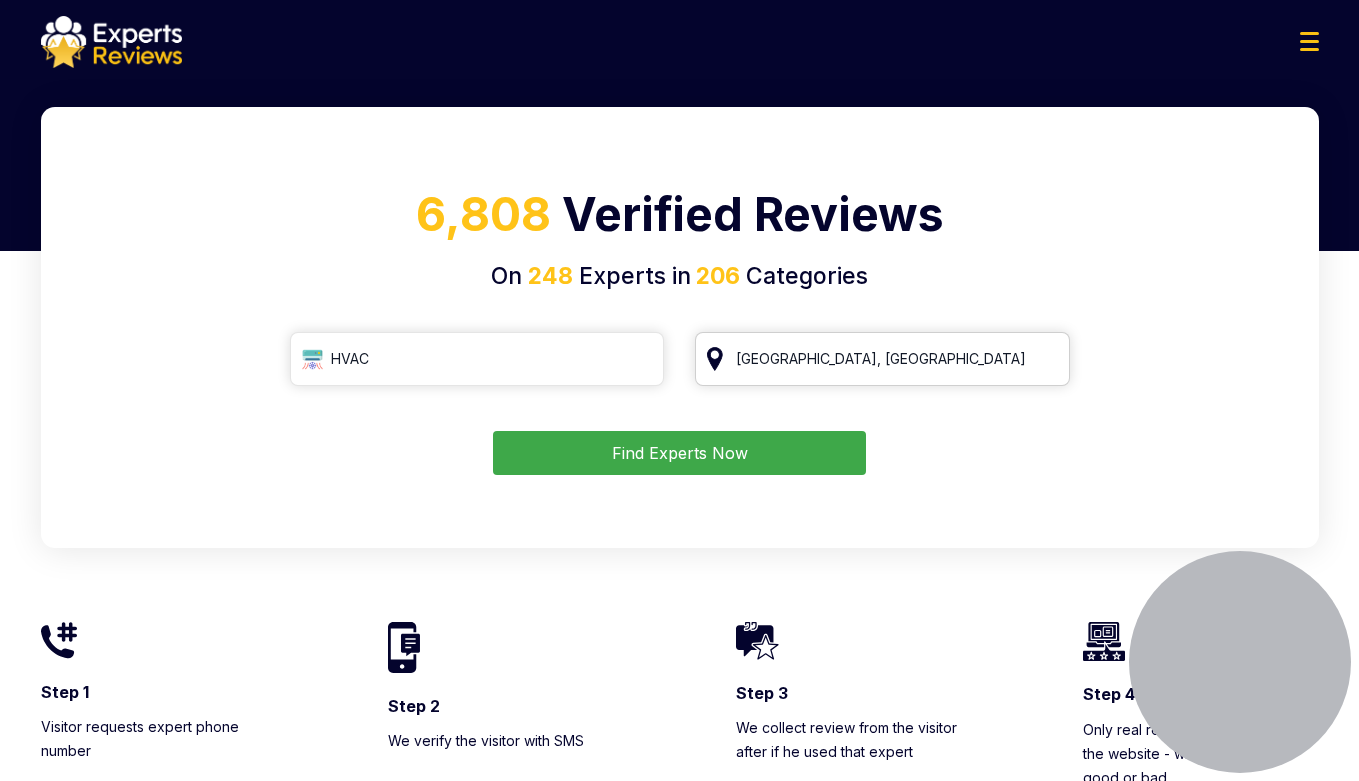 click on "[GEOGRAPHIC_DATA], [GEOGRAPHIC_DATA]" at bounding box center (882, 359) 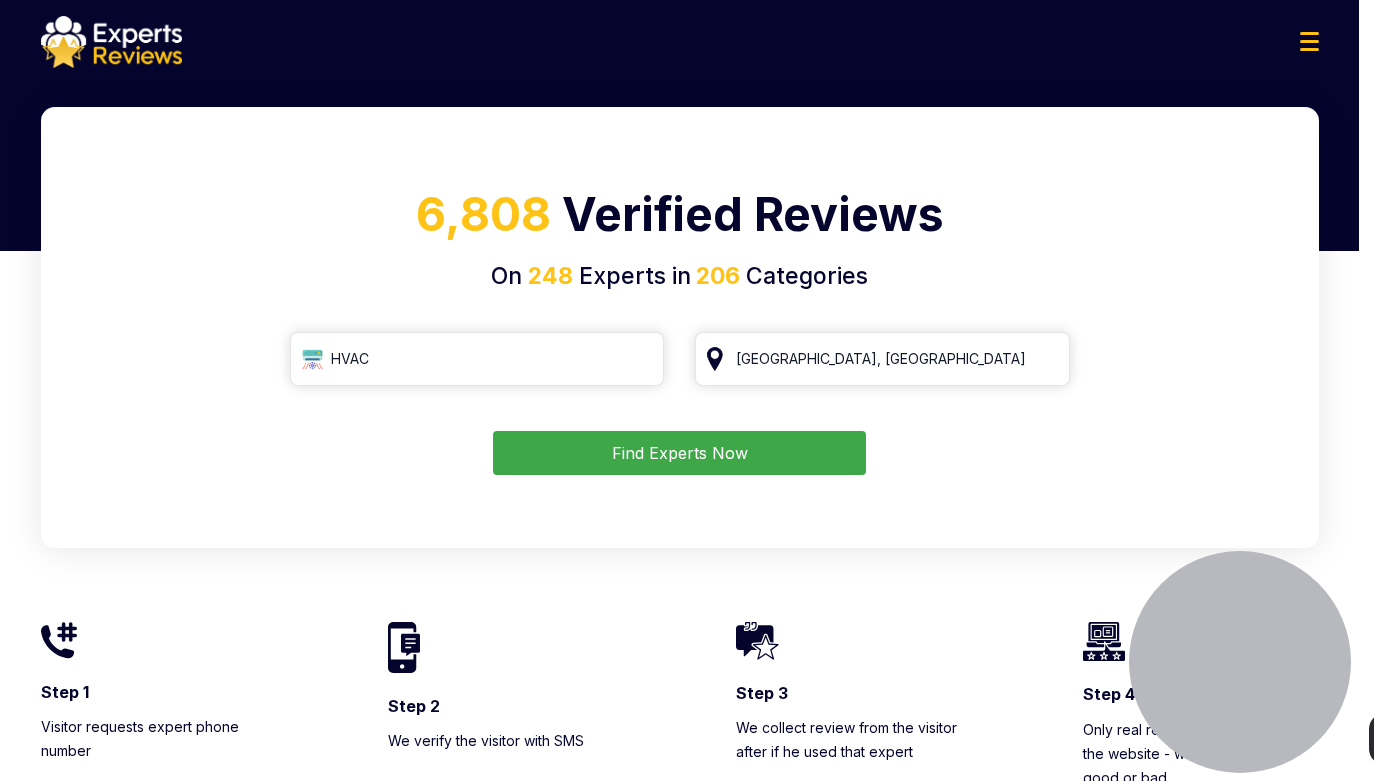 click at bounding box center (165, 810) 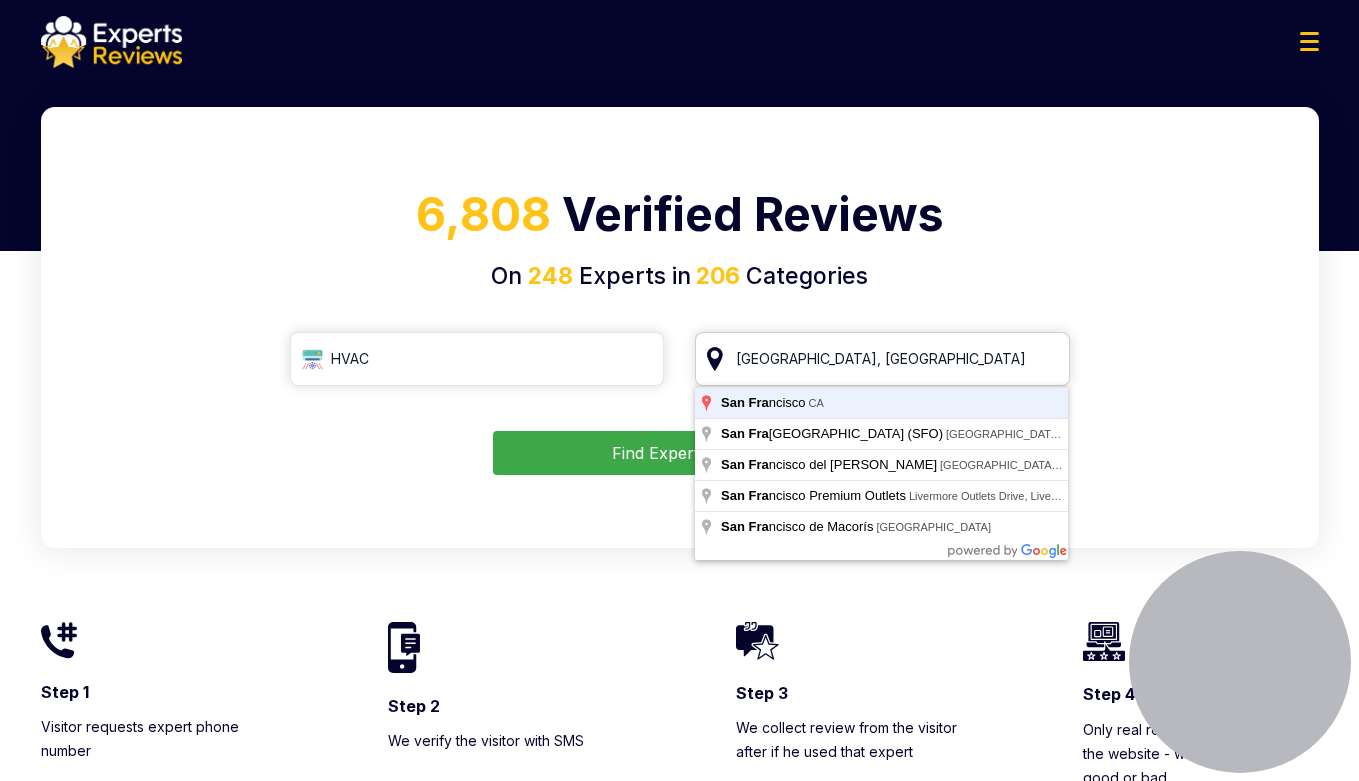 type on "[GEOGRAPHIC_DATA], [GEOGRAPHIC_DATA]" 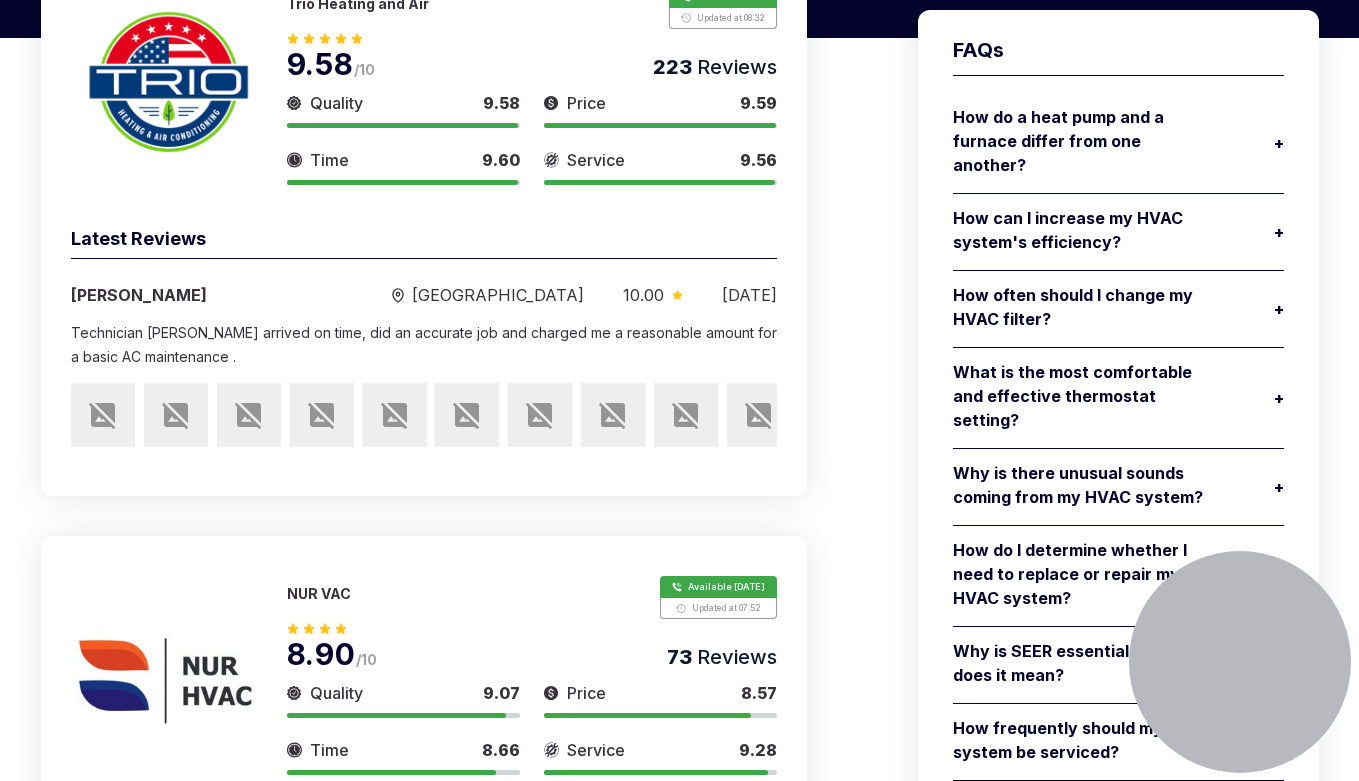 scroll, scrollTop: 480, scrollLeft: 0, axis: vertical 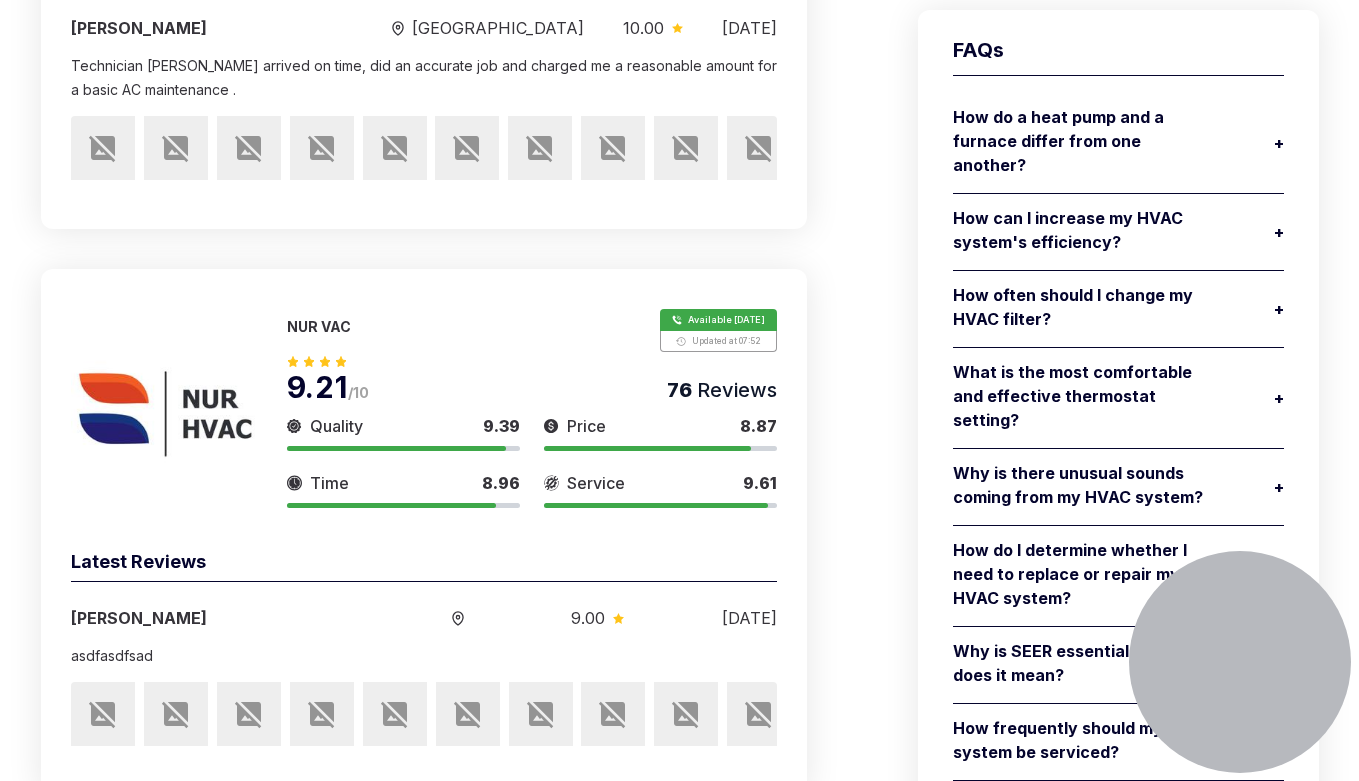 click at bounding box center (166, 409) 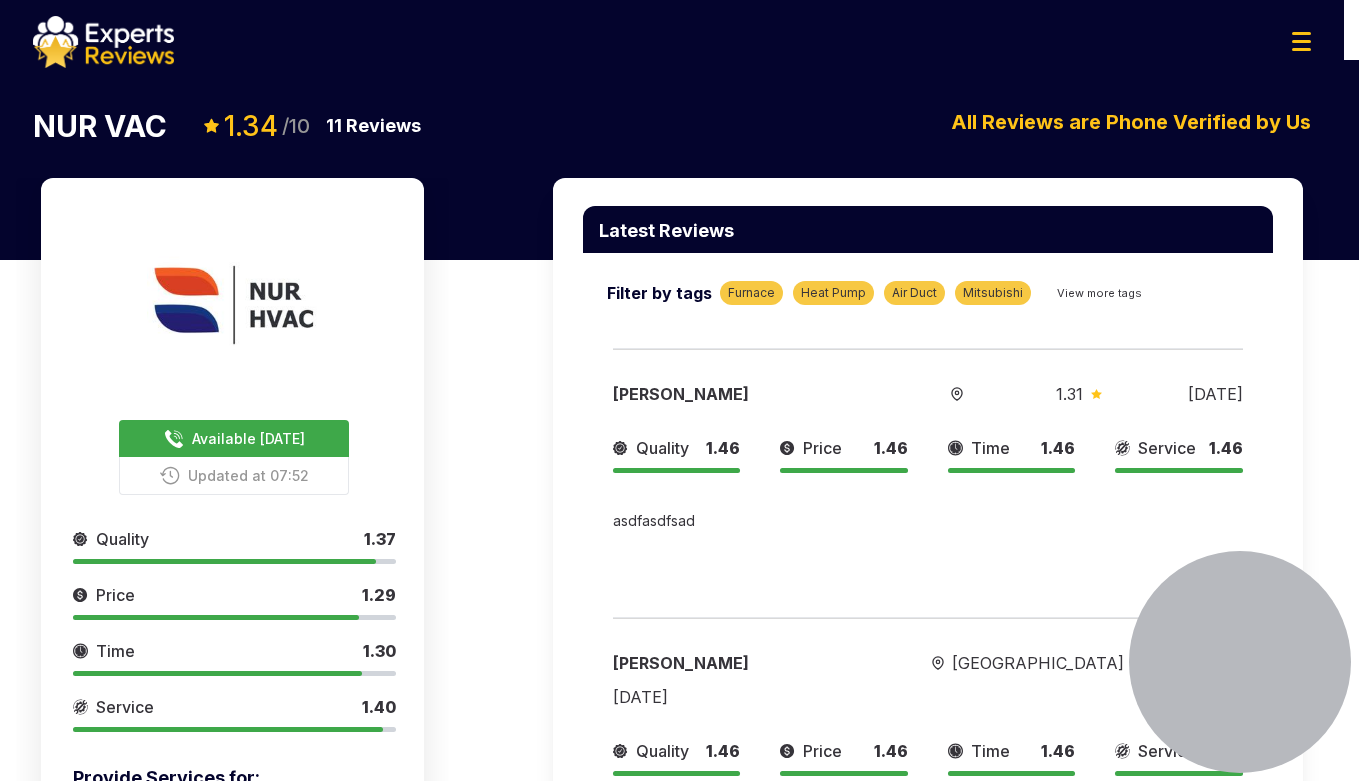 scroll, scrollTop: 0, scrollLeft: 0, axis: both 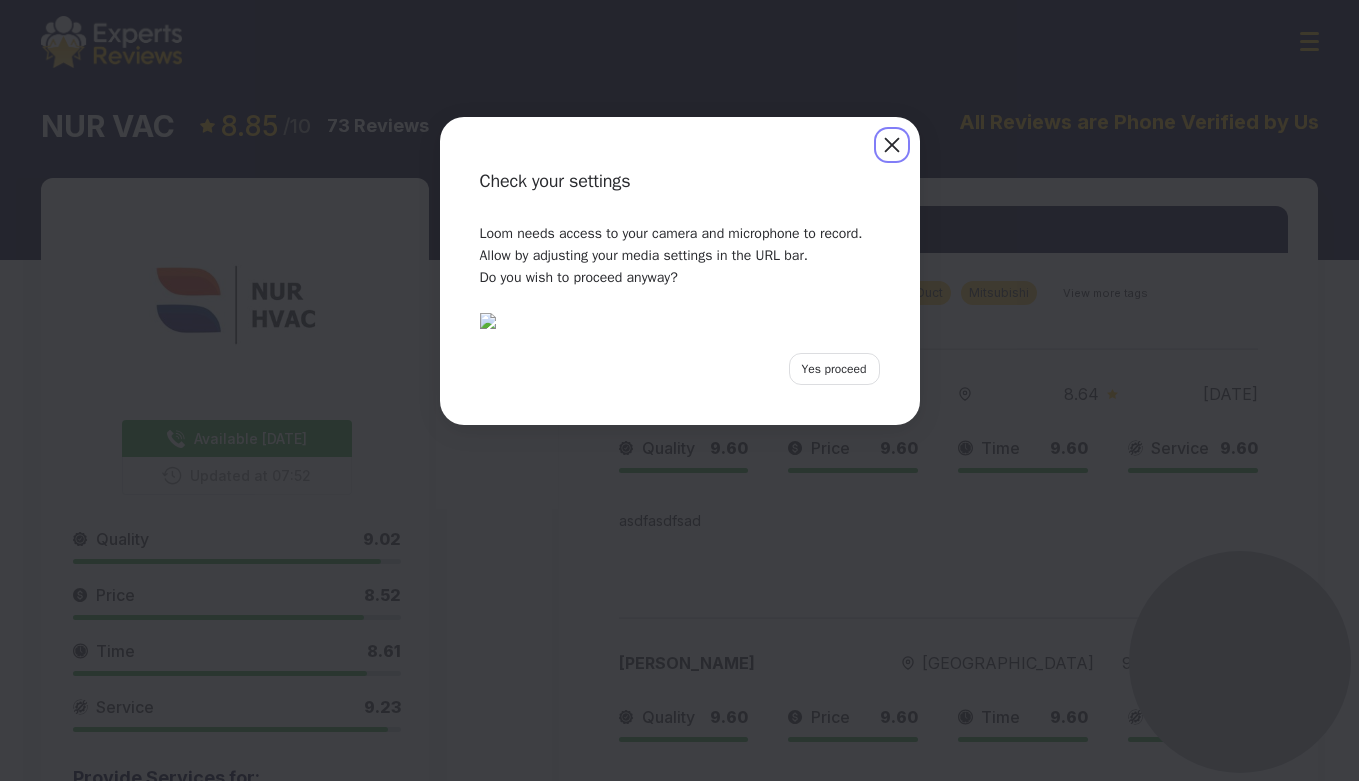 click on "Check your settings" at bounding box center [680, 170] 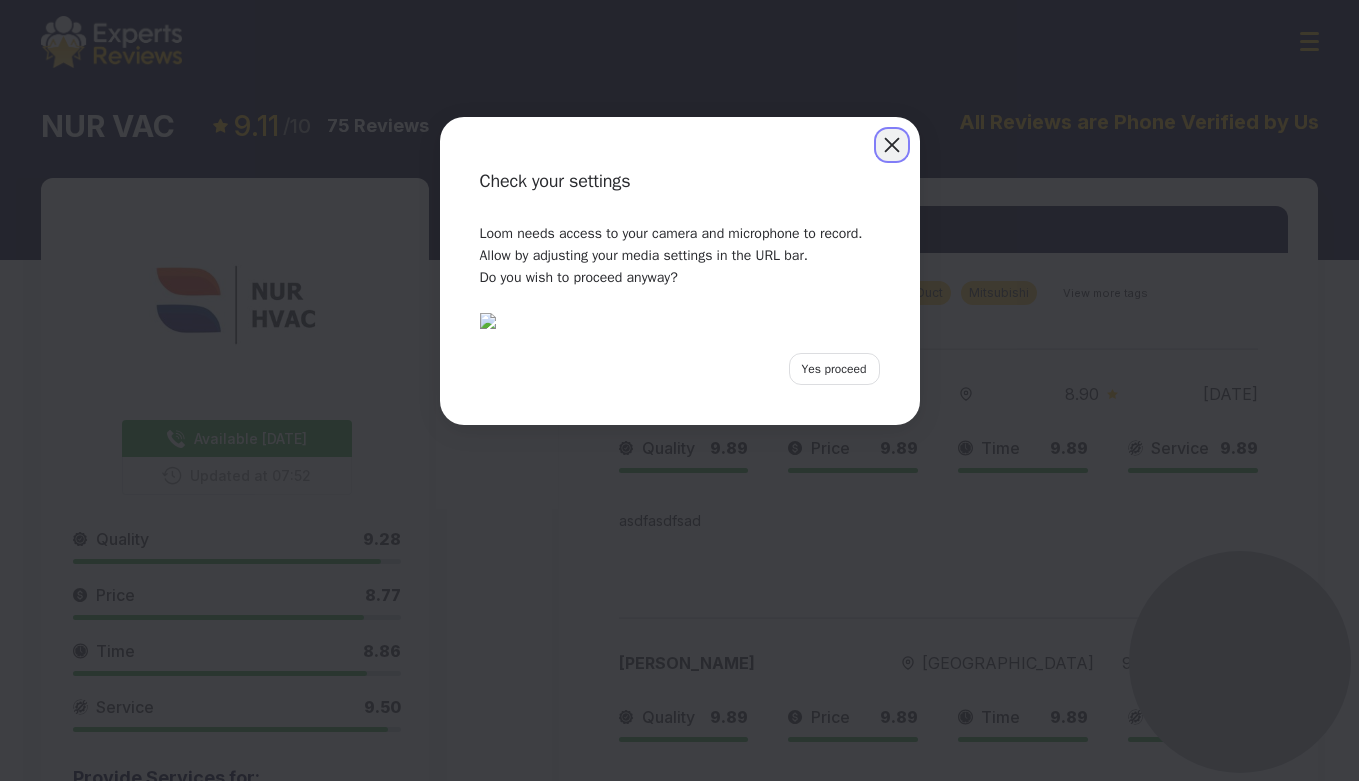 click at bounding box center (892, 145) 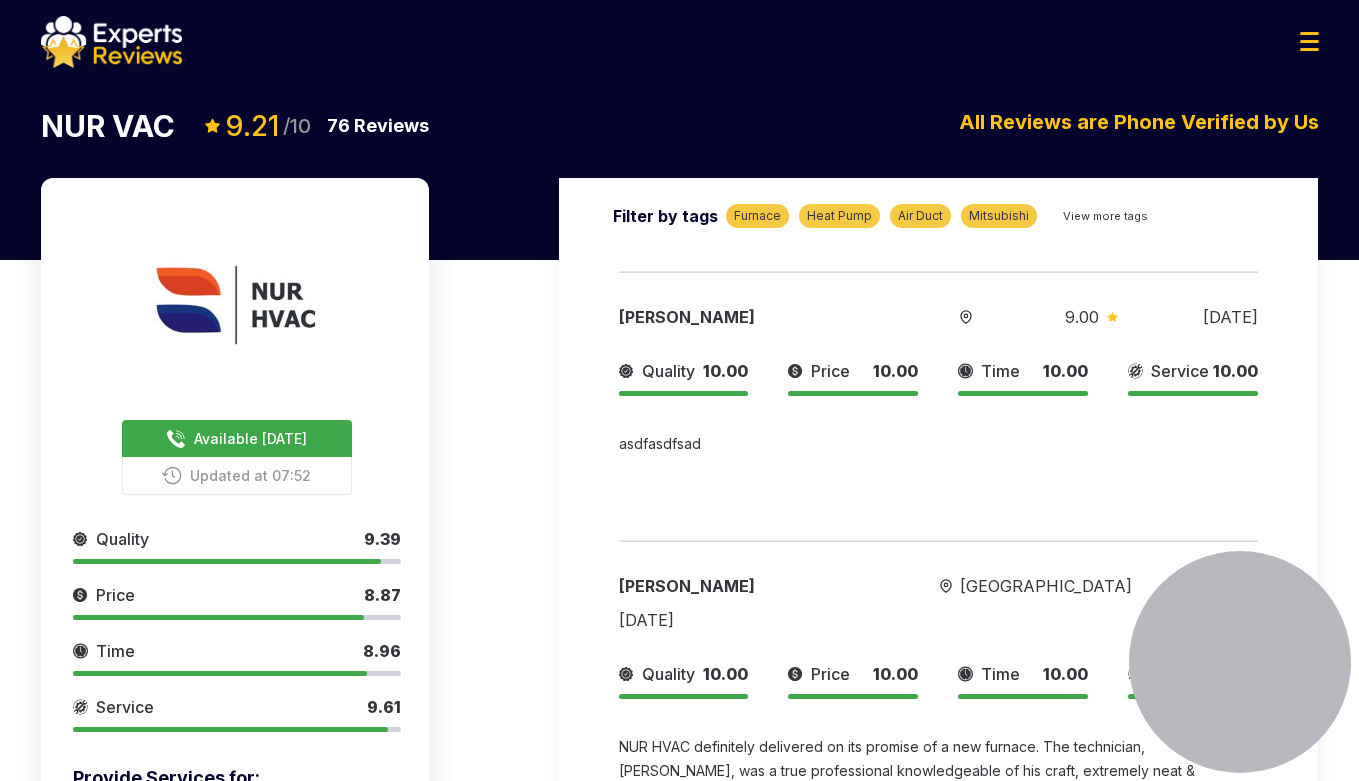 scroll, scrollTop: 0, scrollLeft: 0, axis: both 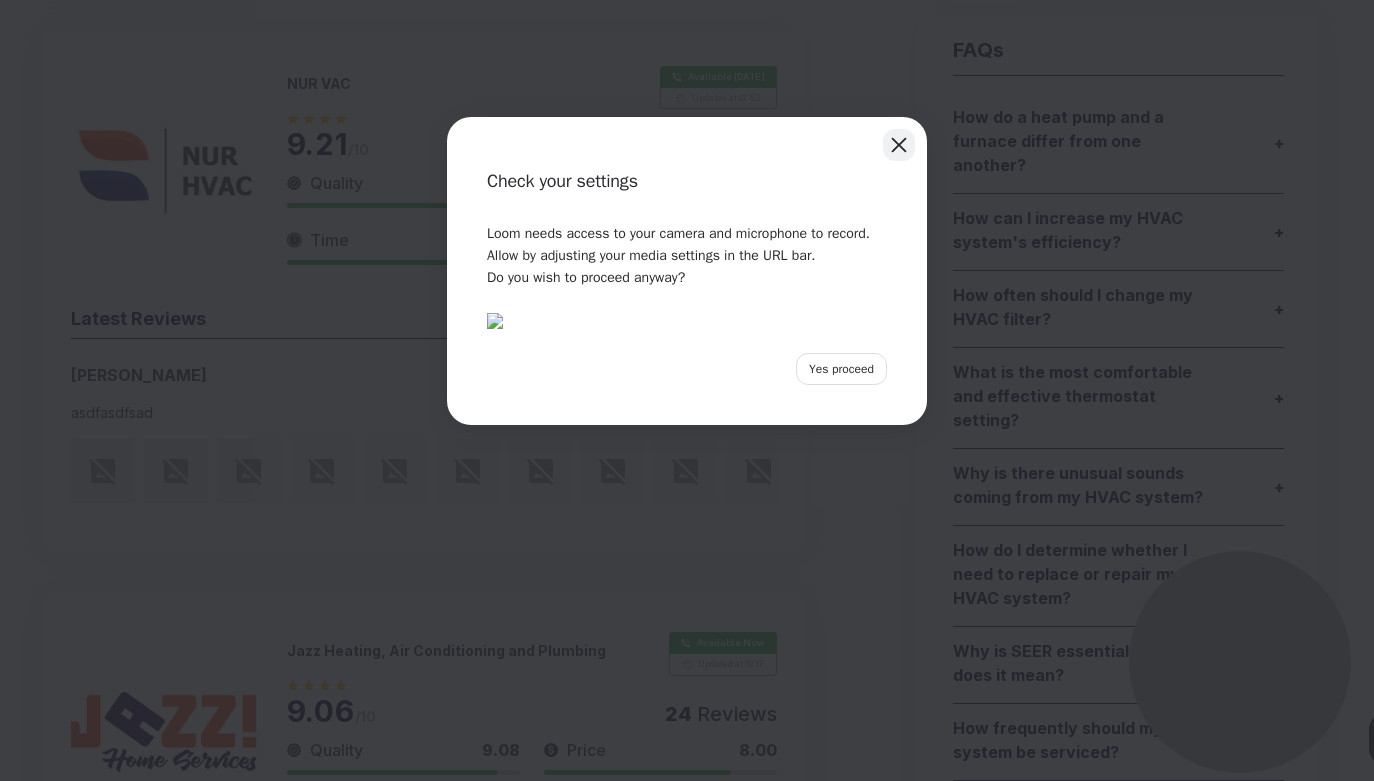 click at bounding box center [899, 145] 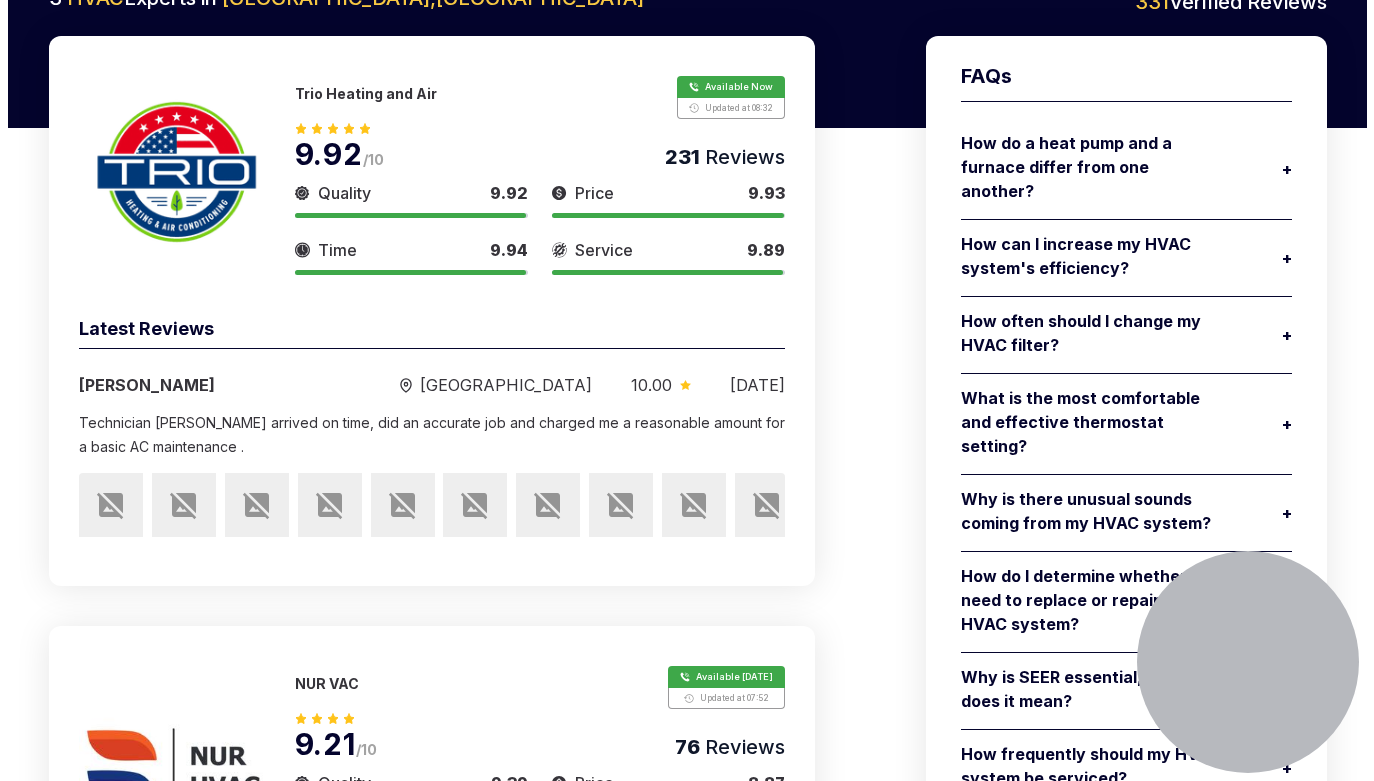 scroll, scrollTop: 0, scrollLeft: 0, axis: both 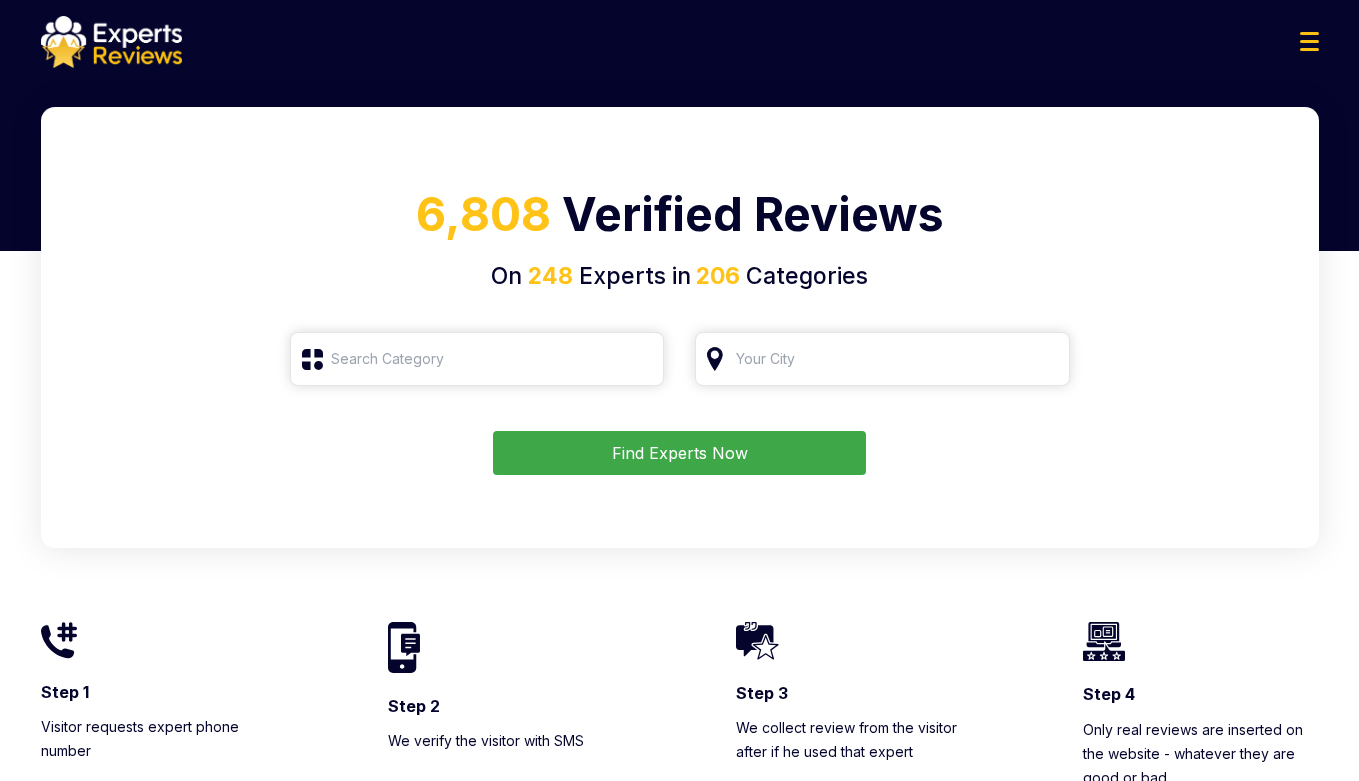 type on "HVAC" 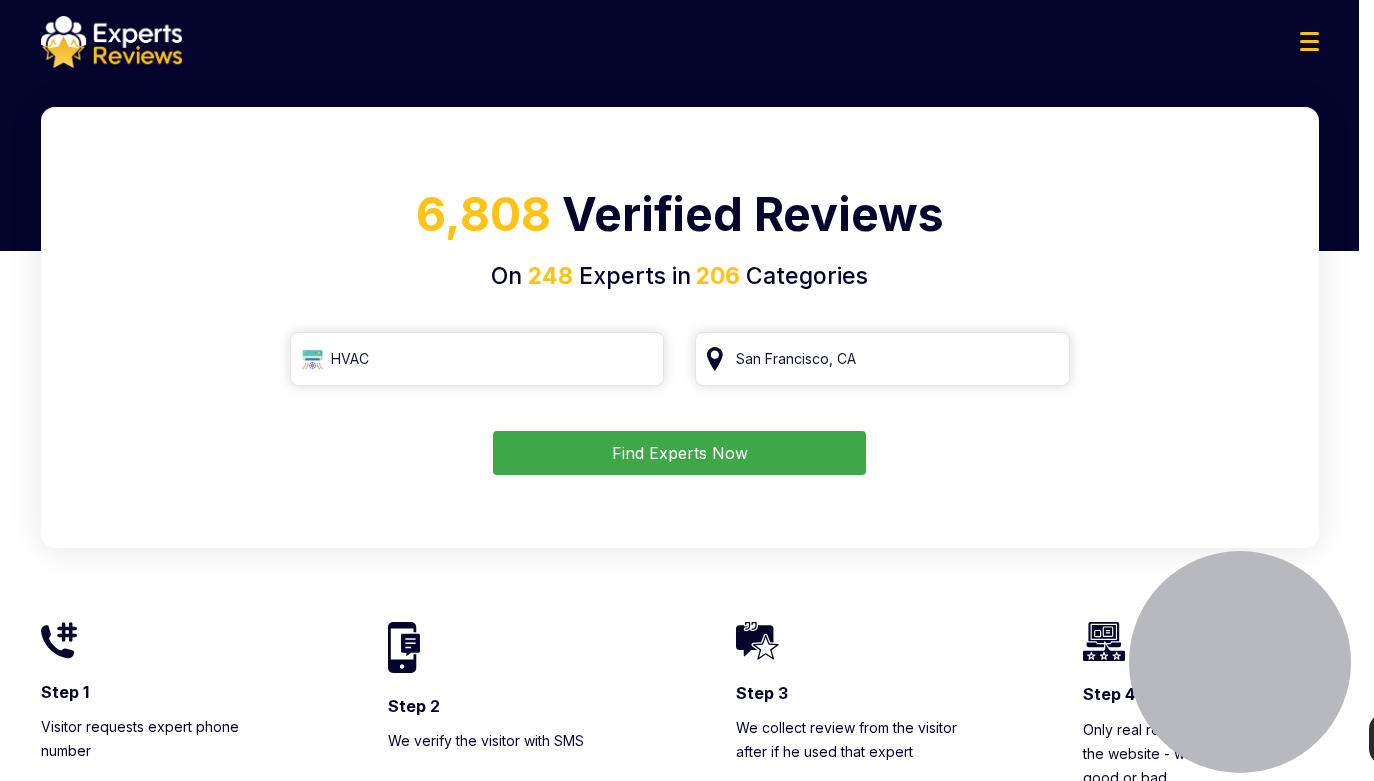 click on "Check your settings" at bounding box center [687, 864] 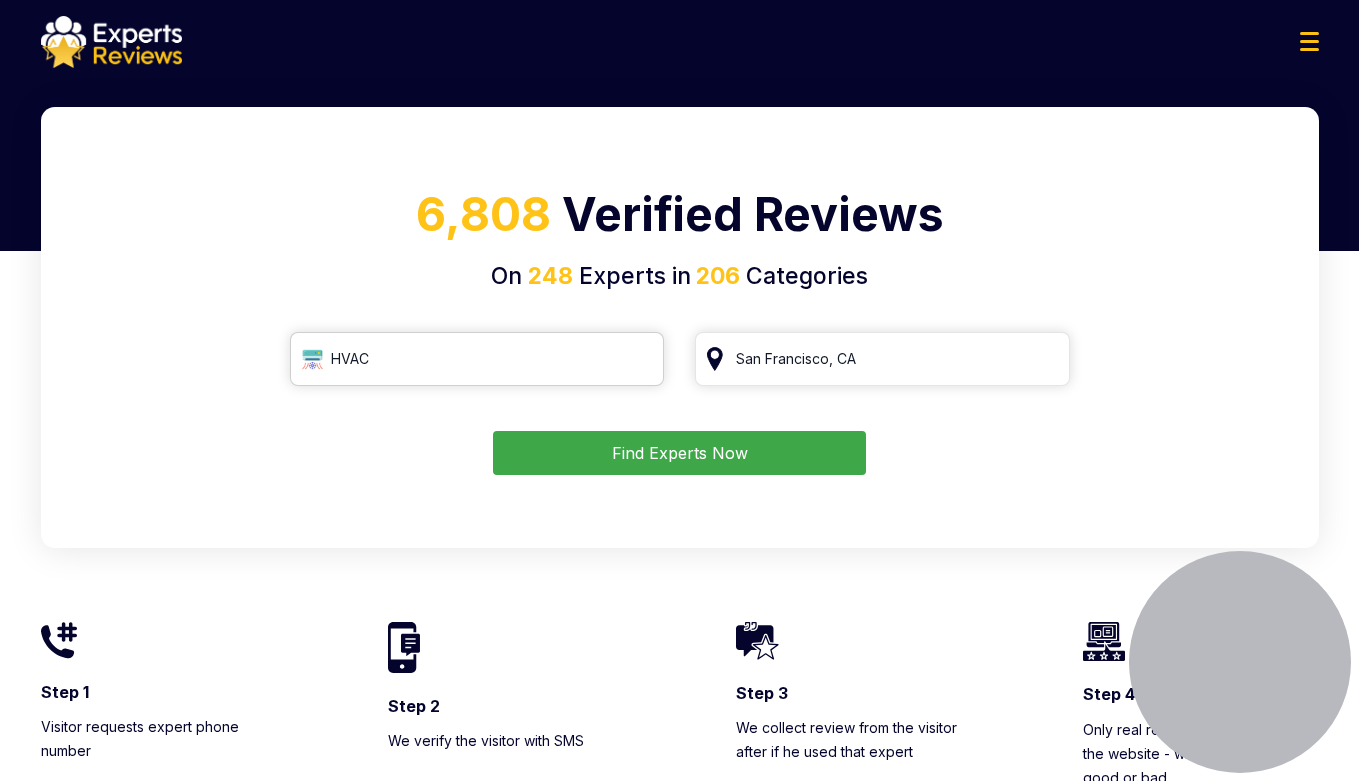 click on "HVAC" at bounding box center [477, 359] 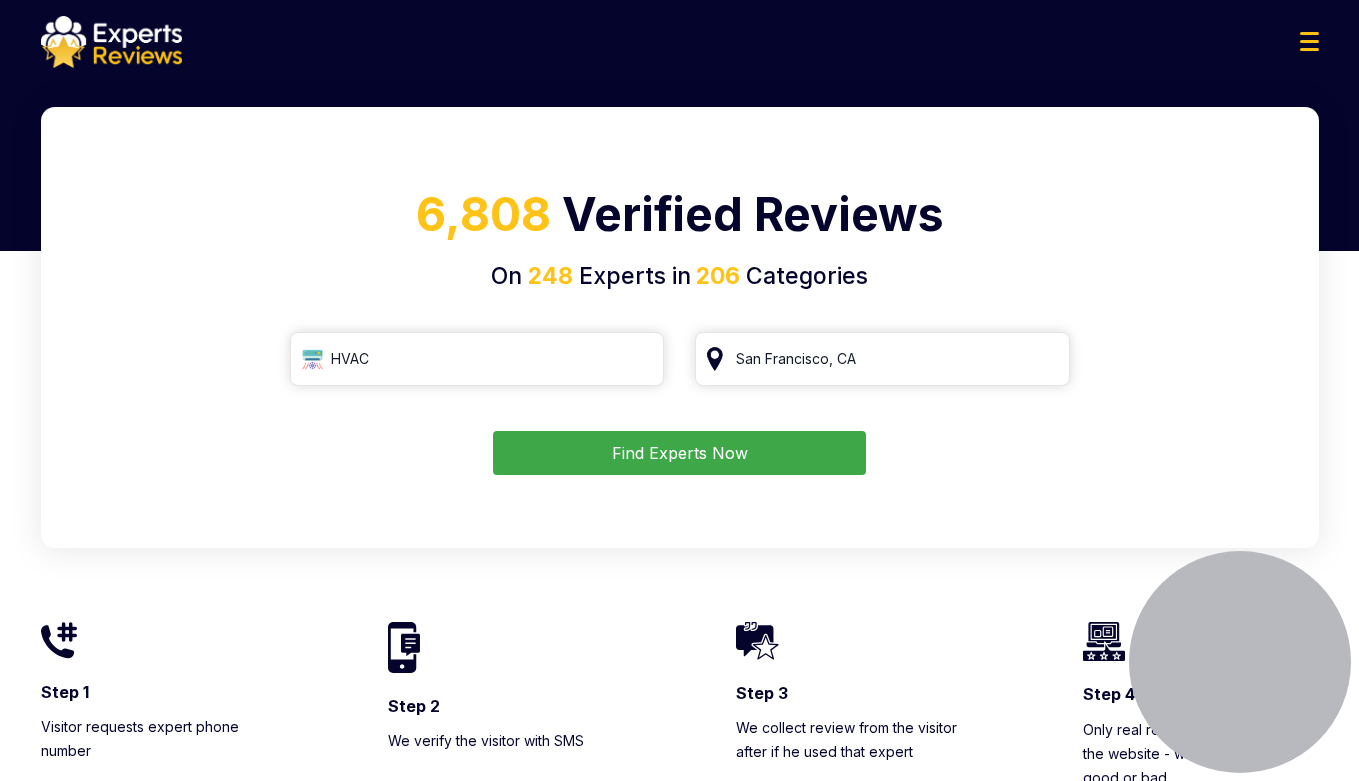 click on "Find Experts Now" at bounding box center (679, 453) 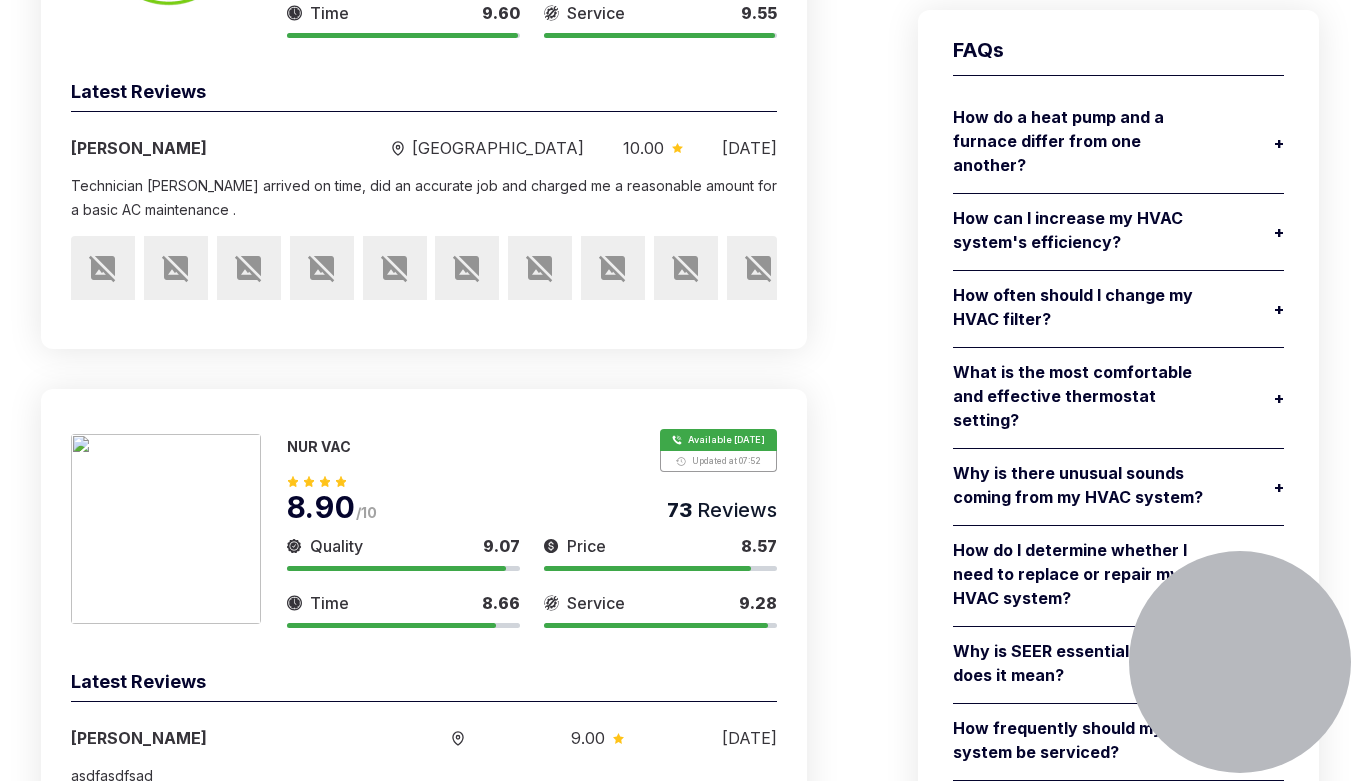 scroll, scrollTop: 600, scrollLeft: 0, axis: vertical 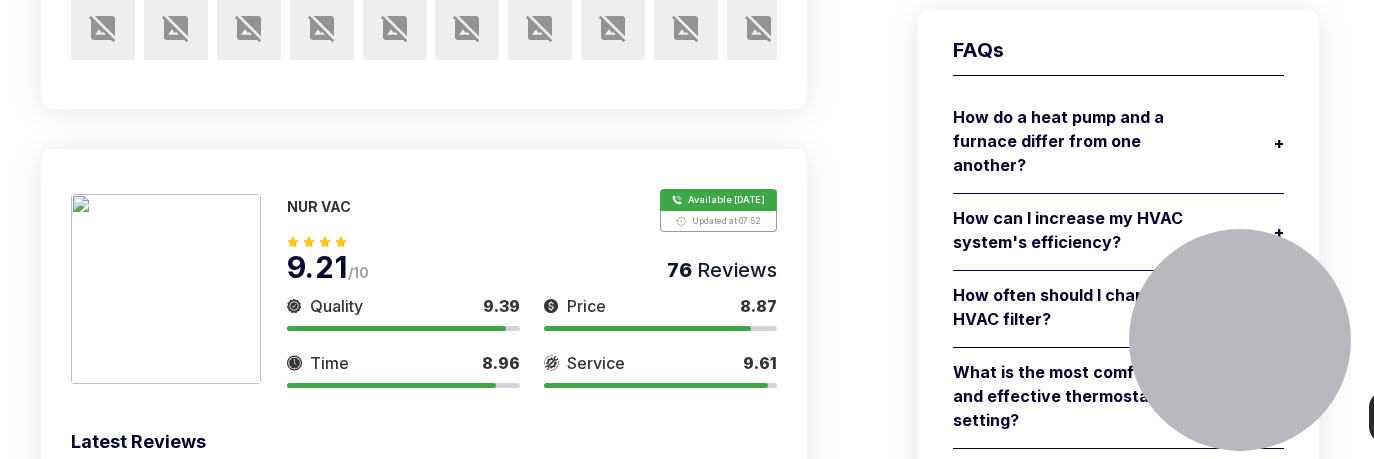 click at bounding box center (165, 488) 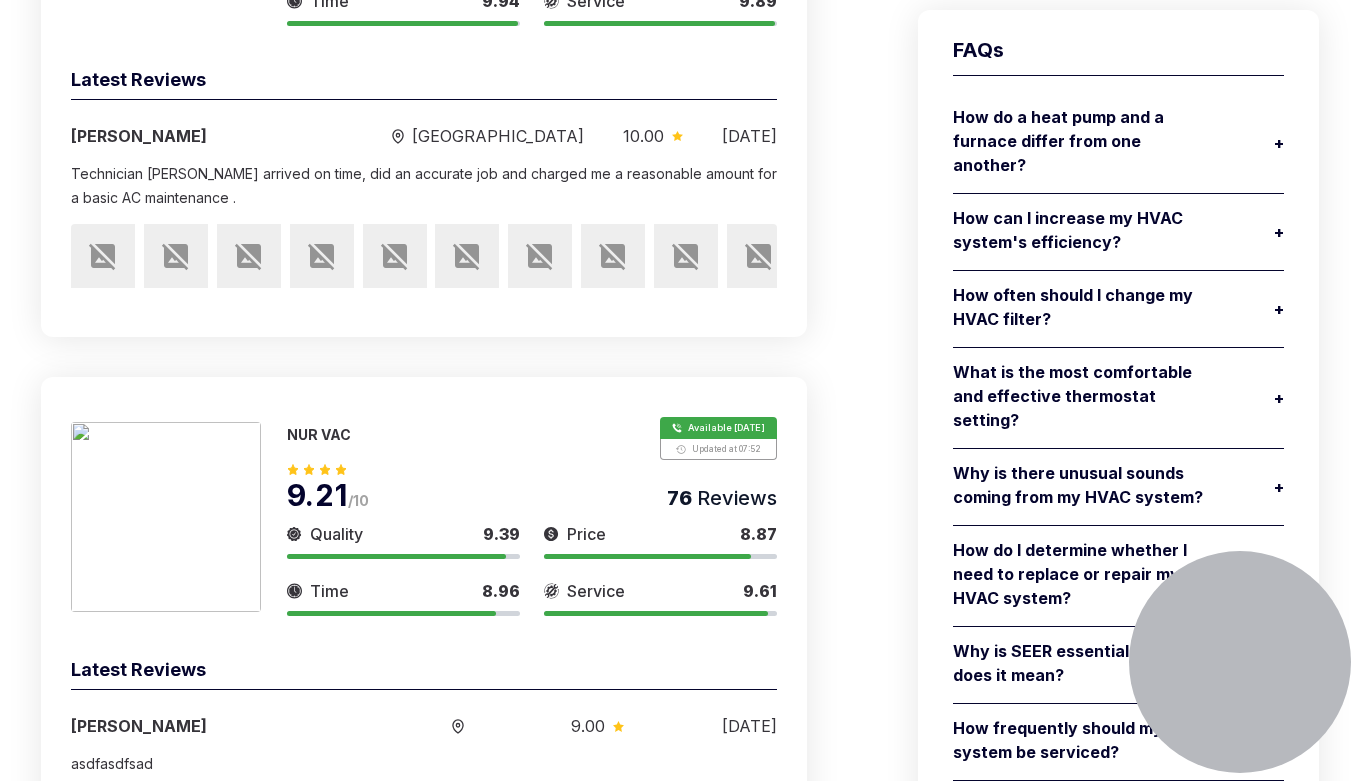 scroll, scrollTop: 360, scrollLeft: 0, axis: vertical 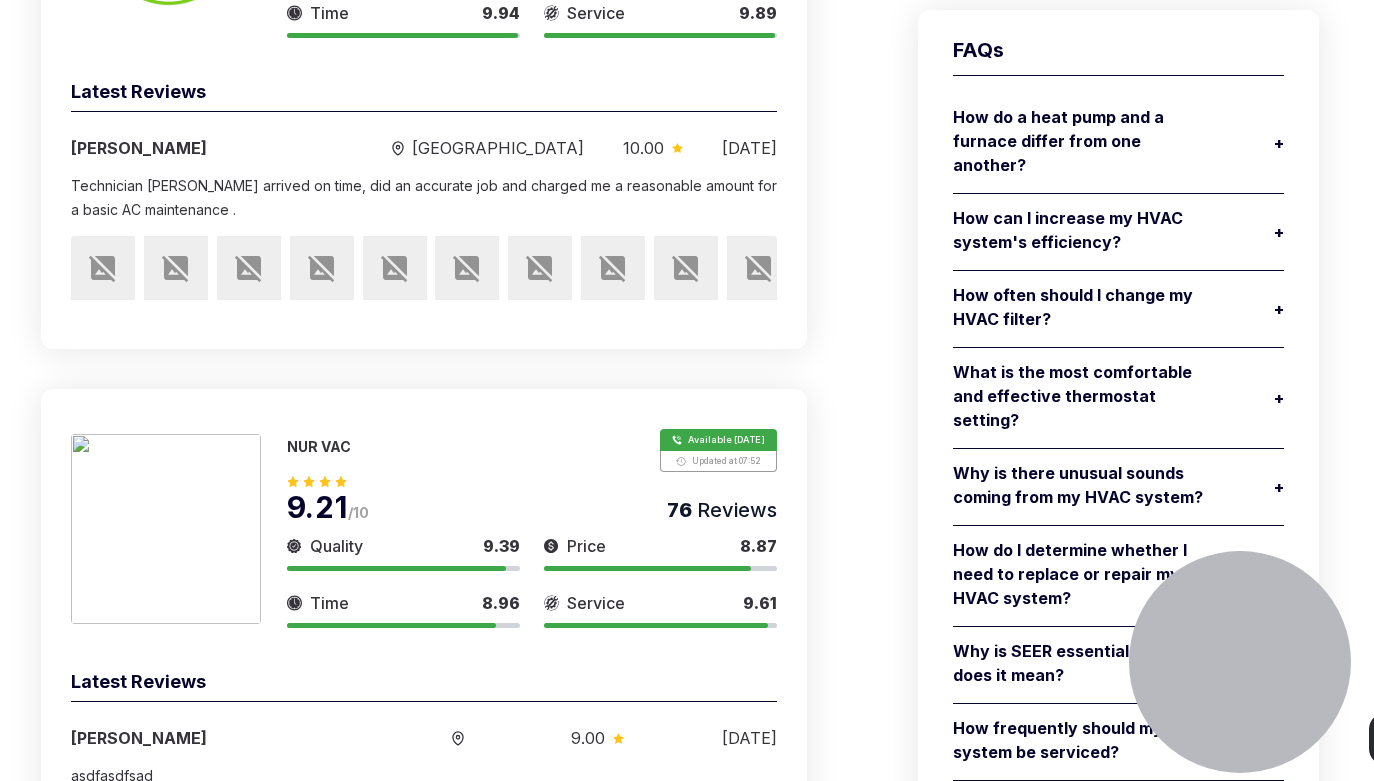 click at bounding box center [165, 810] 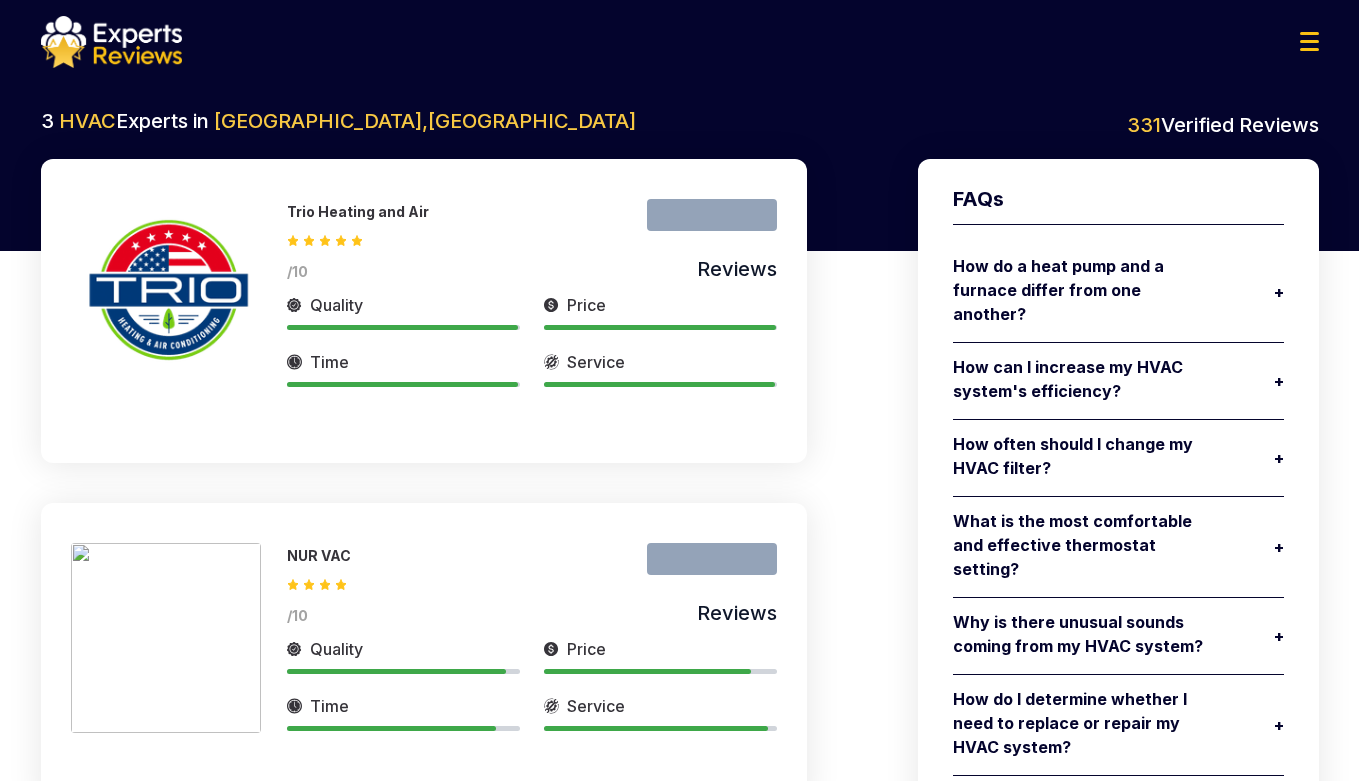 scroll, scrollTop: 310, scrollLeft: 0, axis: vertical 